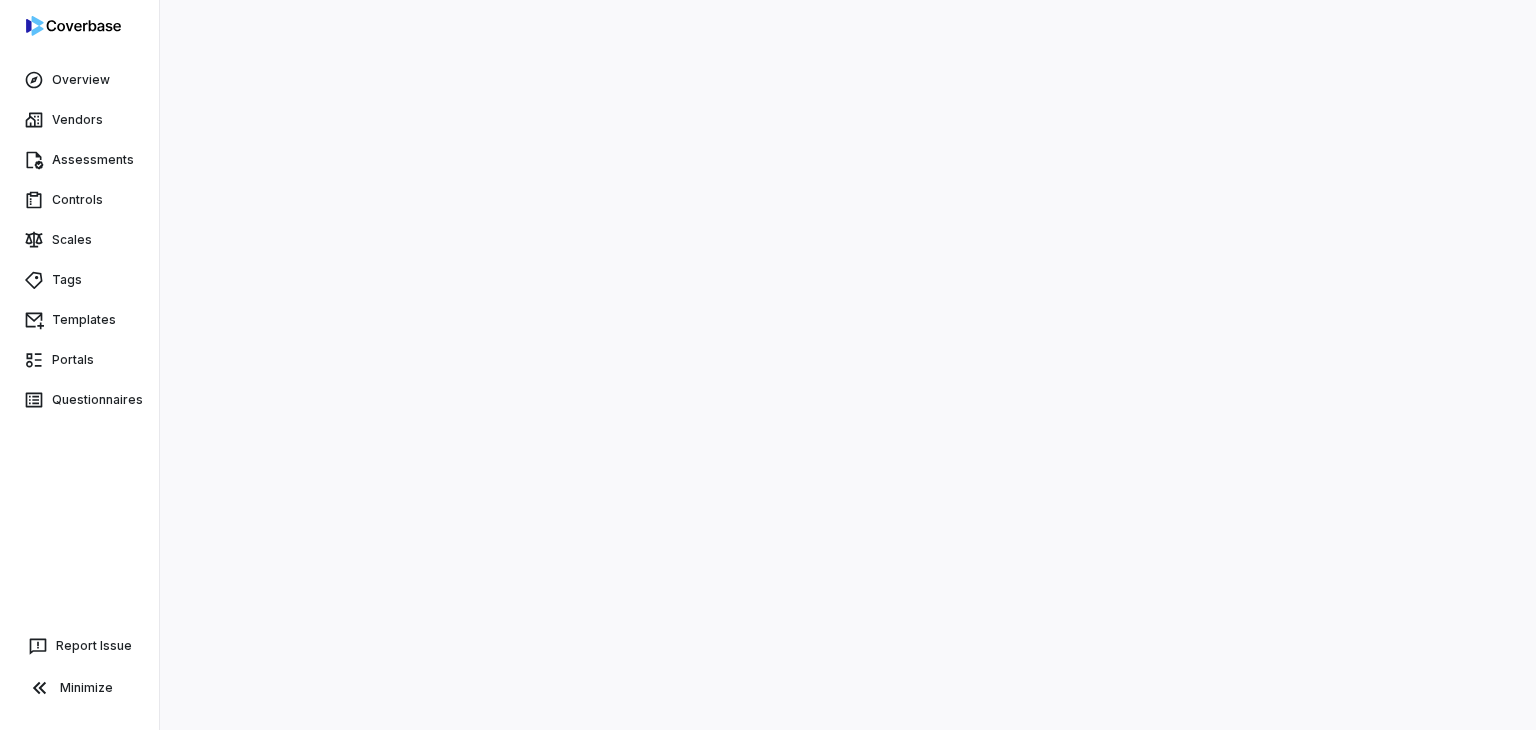 scroll, scrollTop: 0, scrollLeft: 0, axis: both 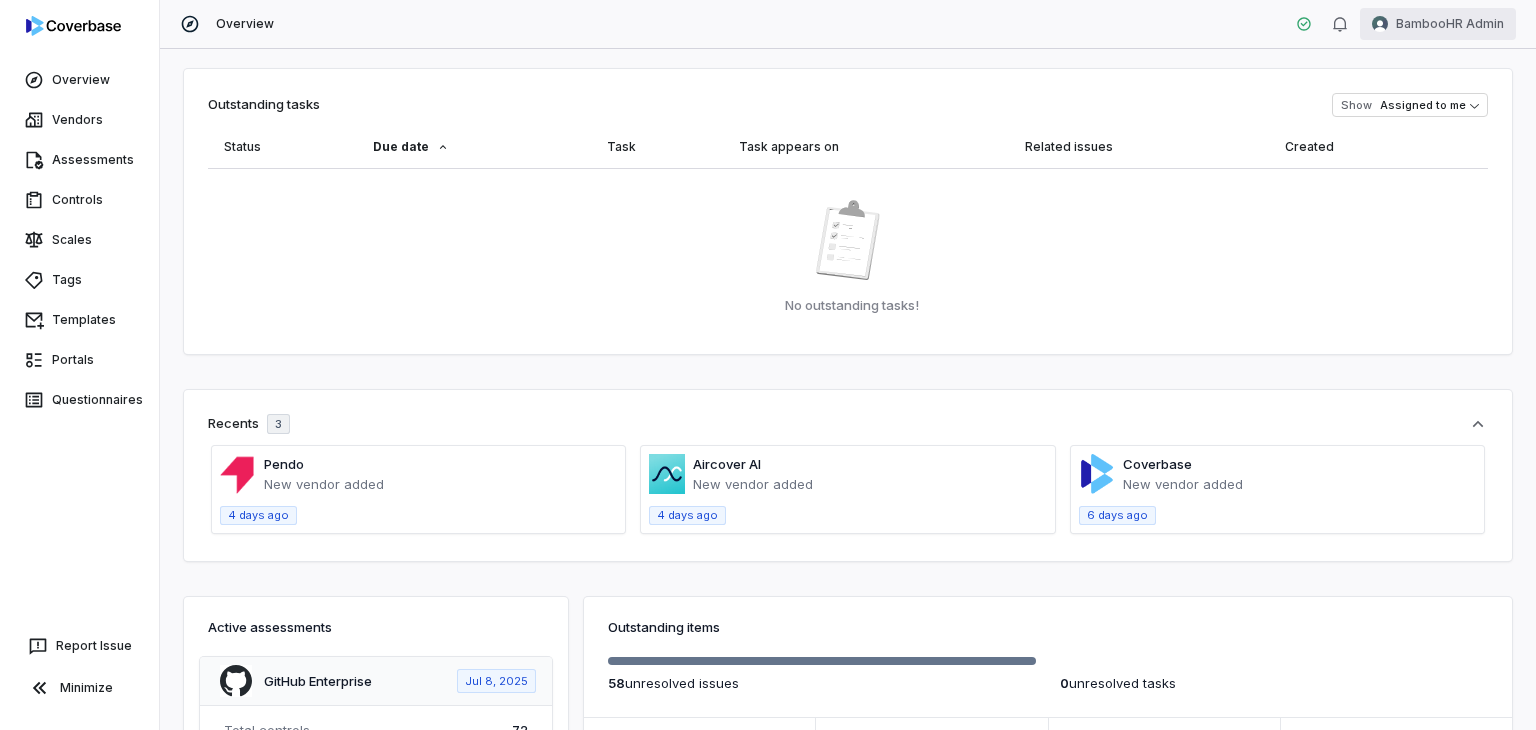click on "Overview Vendors Assessments Controls Scales Tags Templates Portals Questionnaires Report Issue Minimize Overview BambooHR Admin Outstanding tasks Show Assigned to me Status Due date Task Task appears on Related issues Created No outstanding tasks! Recents 3 Pendo New vendor added 4 days ago Aircover AI New vendor added 4 days ago Coverbase New vendor added 6 days ago Active assessments GitHub Enterprise Jul 8, 2025 Total controls 72 Unresolved issues 24  /  24 Unresolved tasks 0  /  0 Status Needs review Google Vertex AI Platform Jul 1, 2025 Total controls 72 Unresolved issues 7  /  7 Unresolved tasks 0  /  0 Status Needs review vonage Jul 2, 2025 Total controls 72 Unresolved issues 27  /  27 Unresolved tasks 0  /  0 Status Needs review Outstanding items 58  unresolved issue s 0  unresolved task s 9 Monitoring vendors Vendors 0 Resolved issues Issues 8 Assessments done Assessments 216 Controls verified Controls Unresolved issues per vendor tag Risk Level : High 7 Vendors per tag 1 All issues" at bounding box center [768, 365] 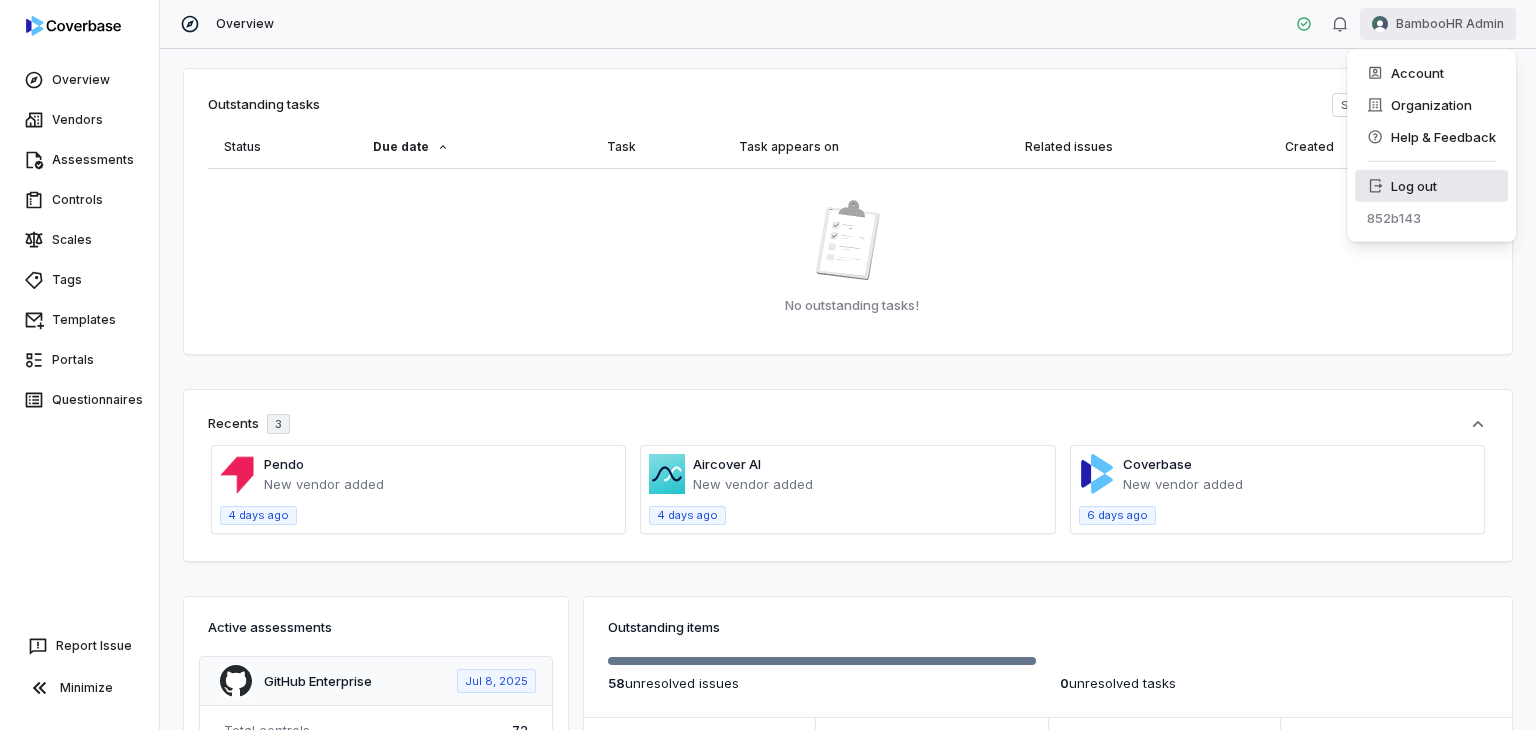 click 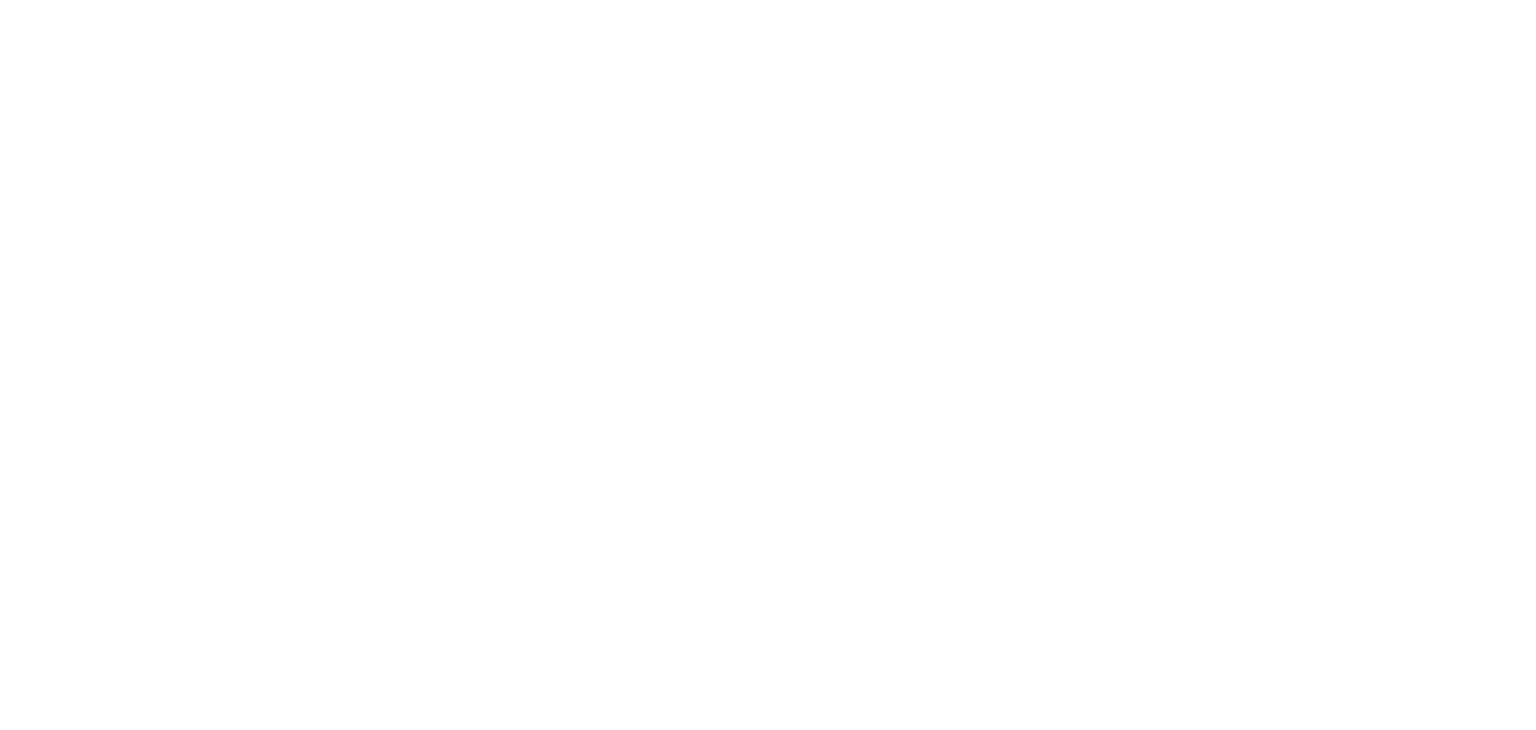 scroll, scrollTop: 0, scrollLeft: 0, axis: both 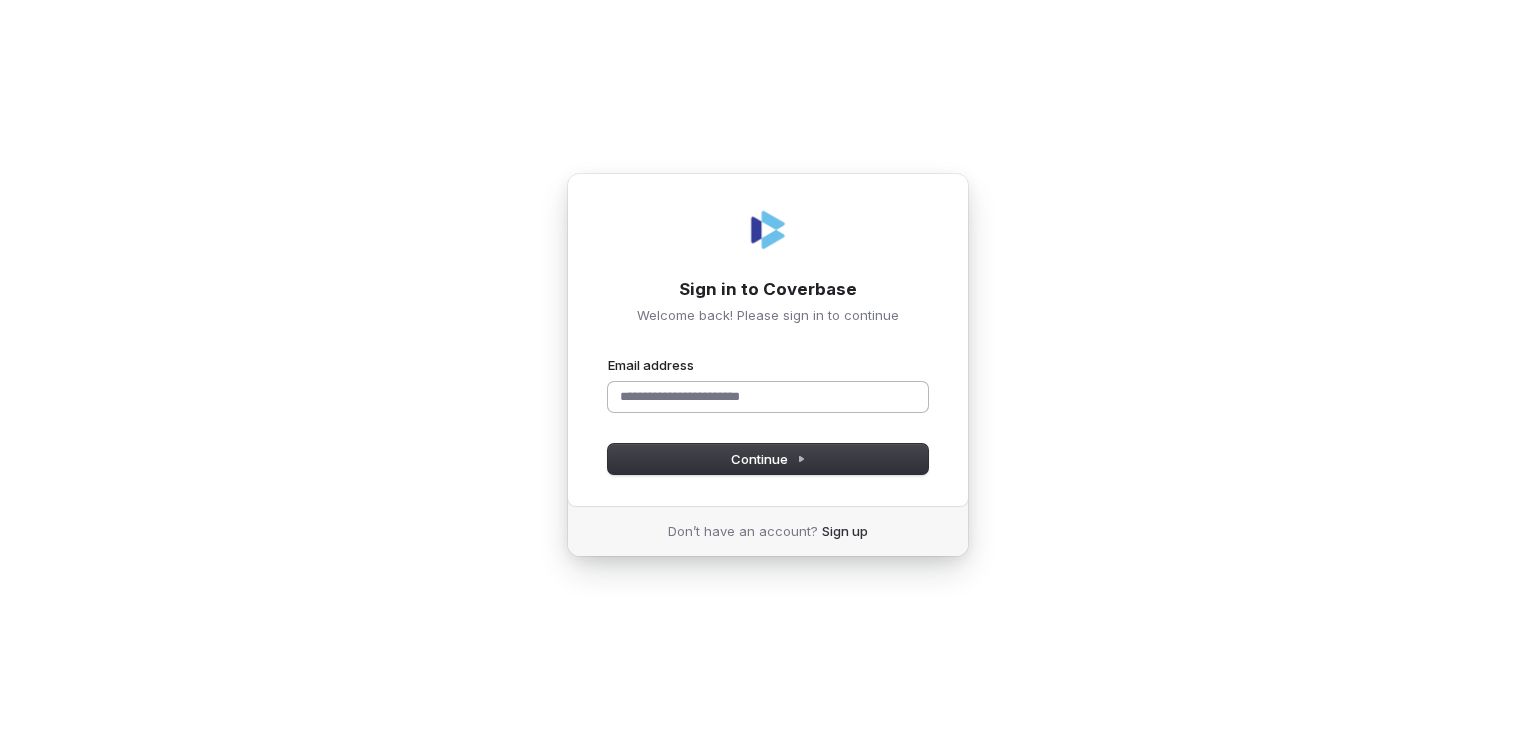click on "Email address" at bounding box center (768, 397) 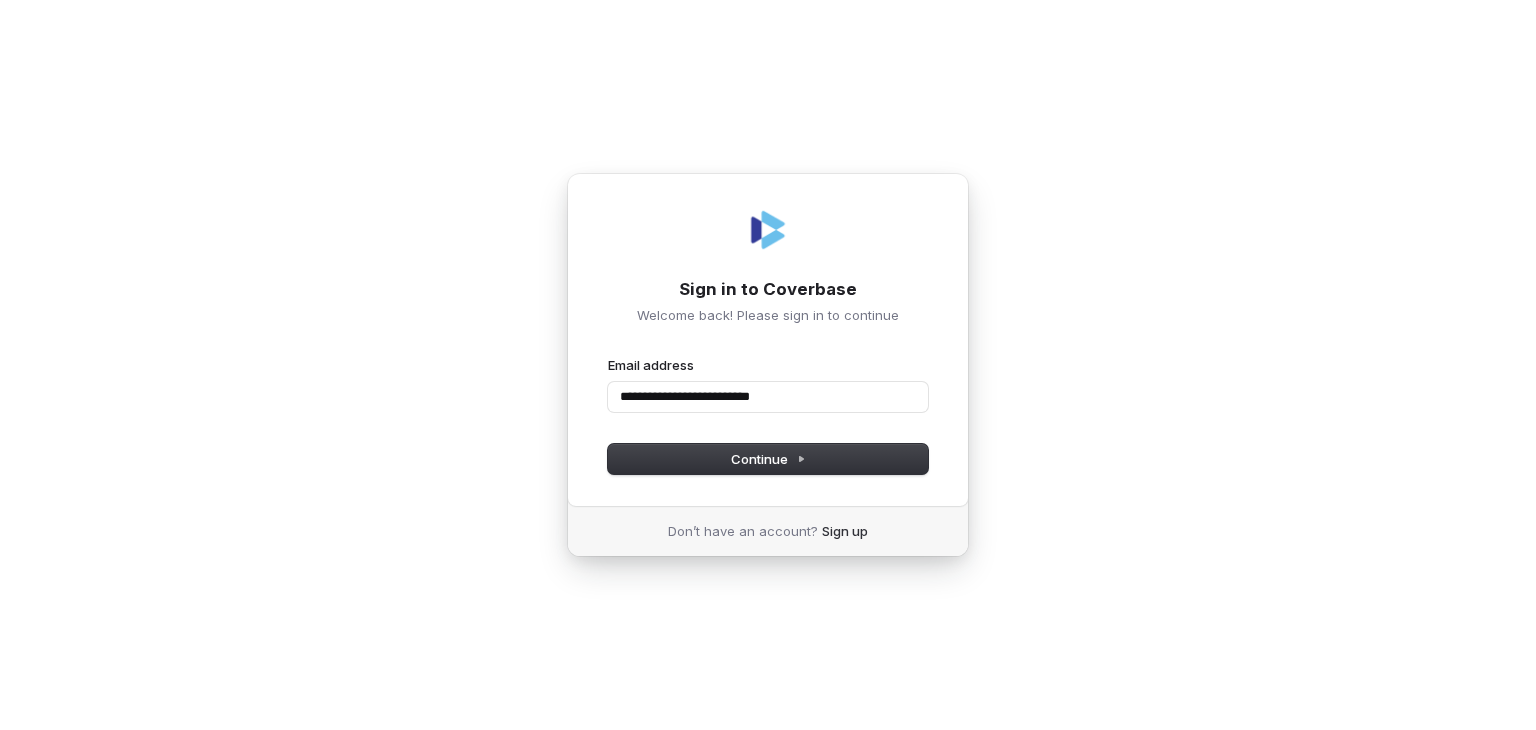 type on "**********" 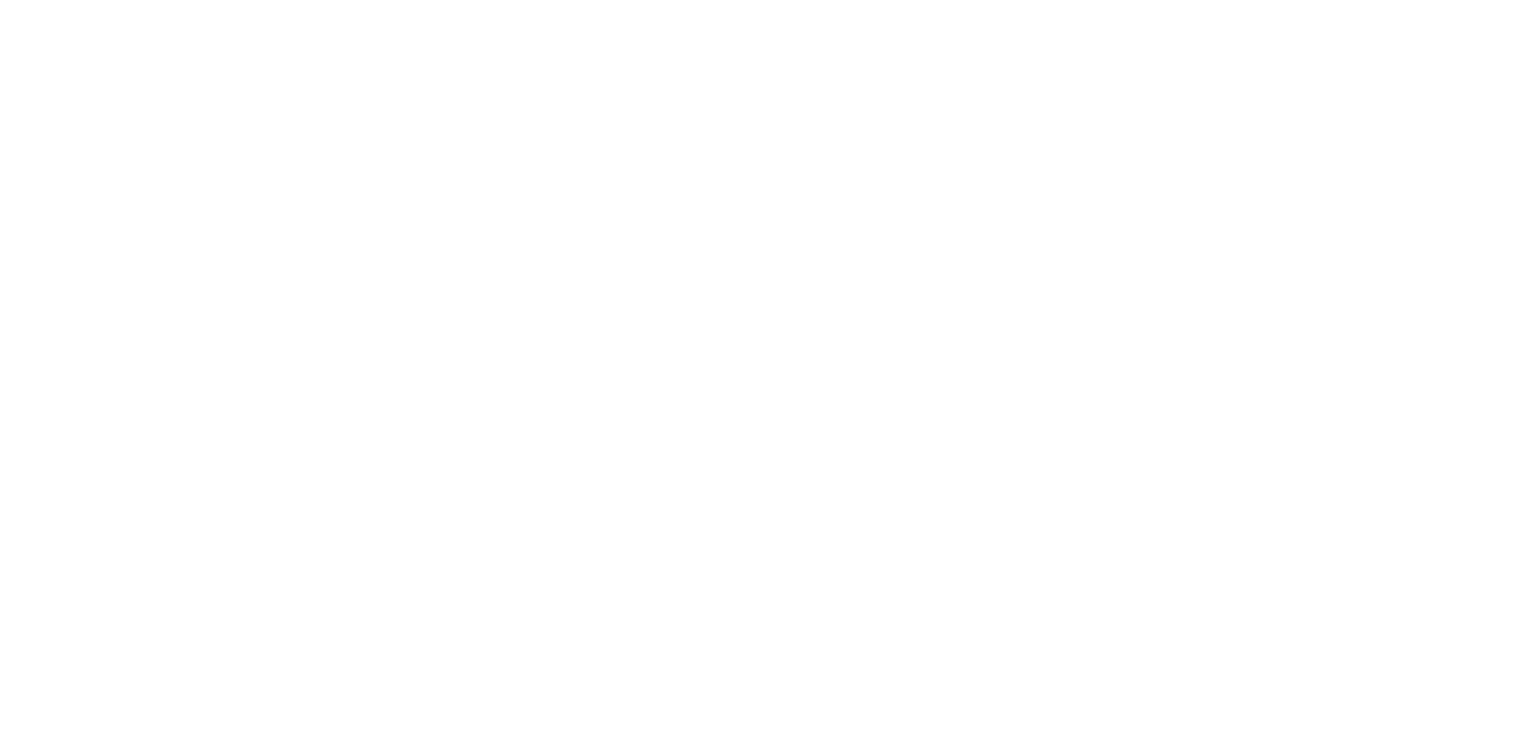 scroll, scrollTop: 0, scrollLeft: 0, axis: both 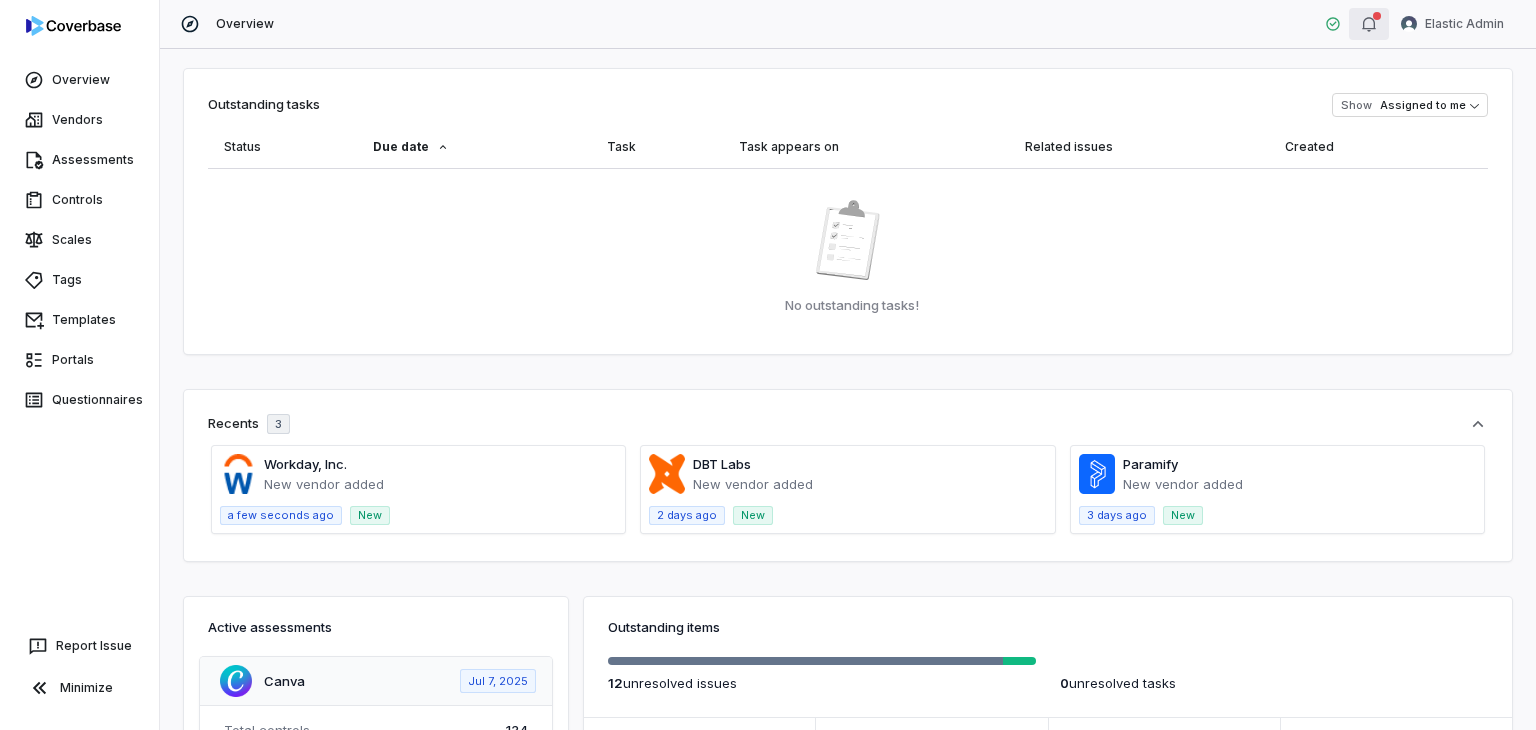 click 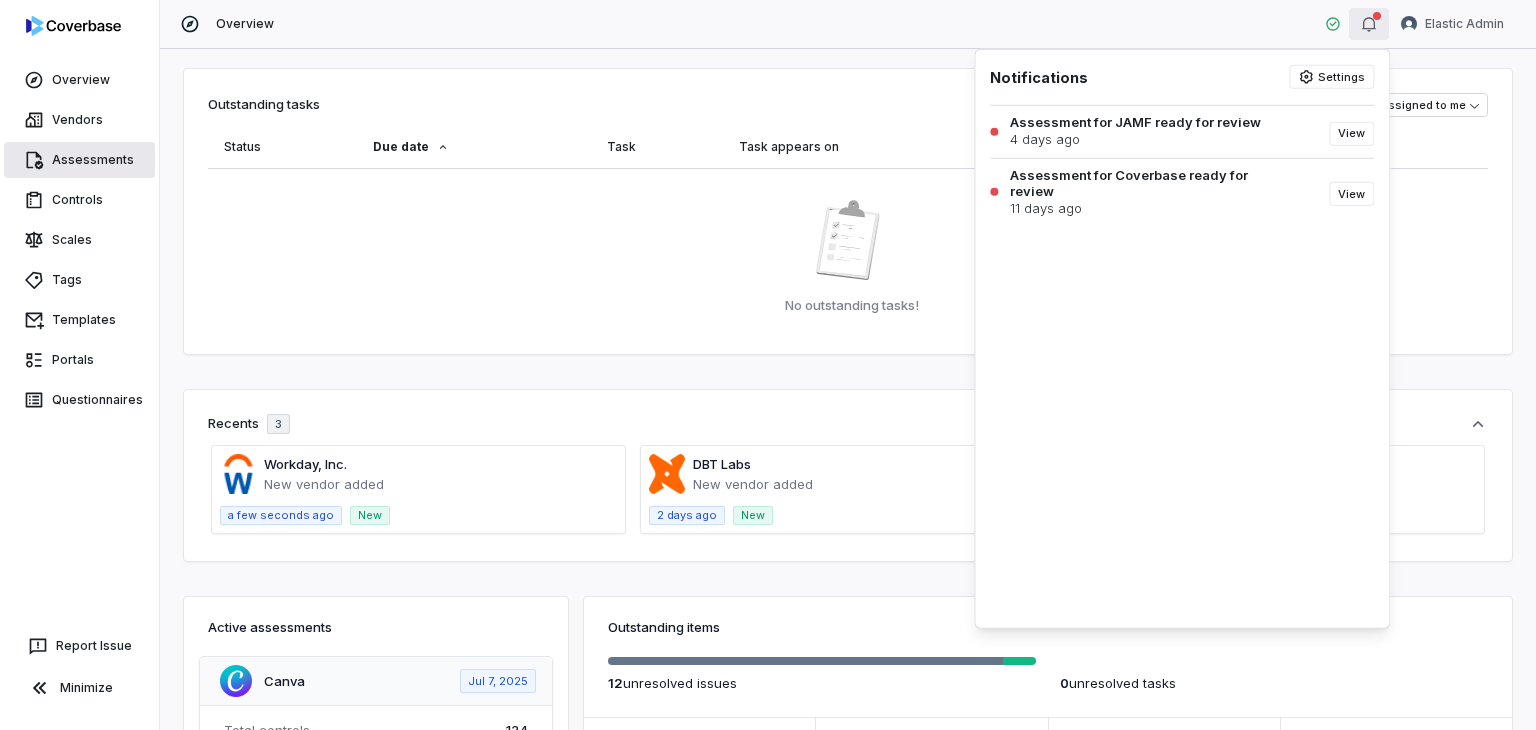 click on "Assessments" at bounding box center [79, 160] 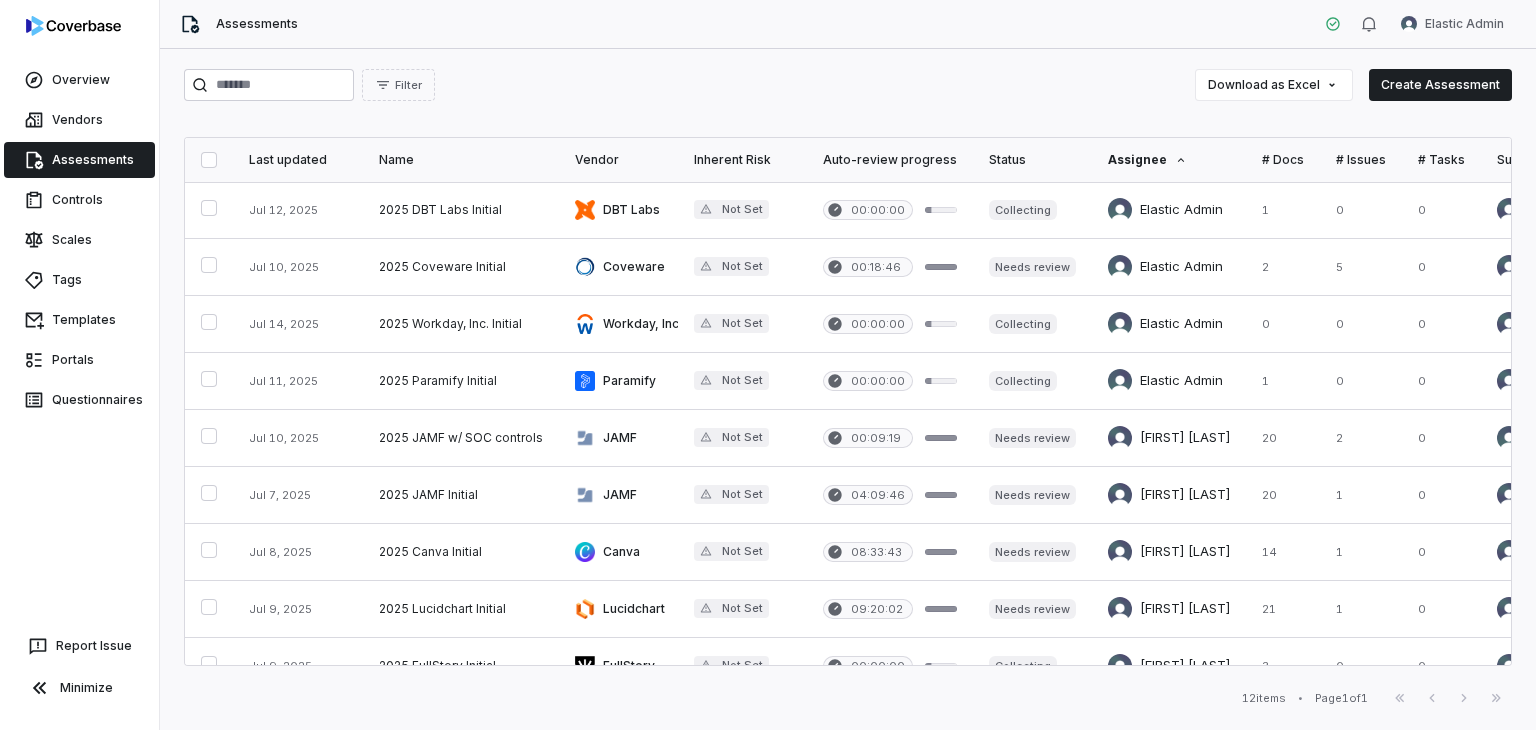 click on "Status" at bounding box center (1032, 160) 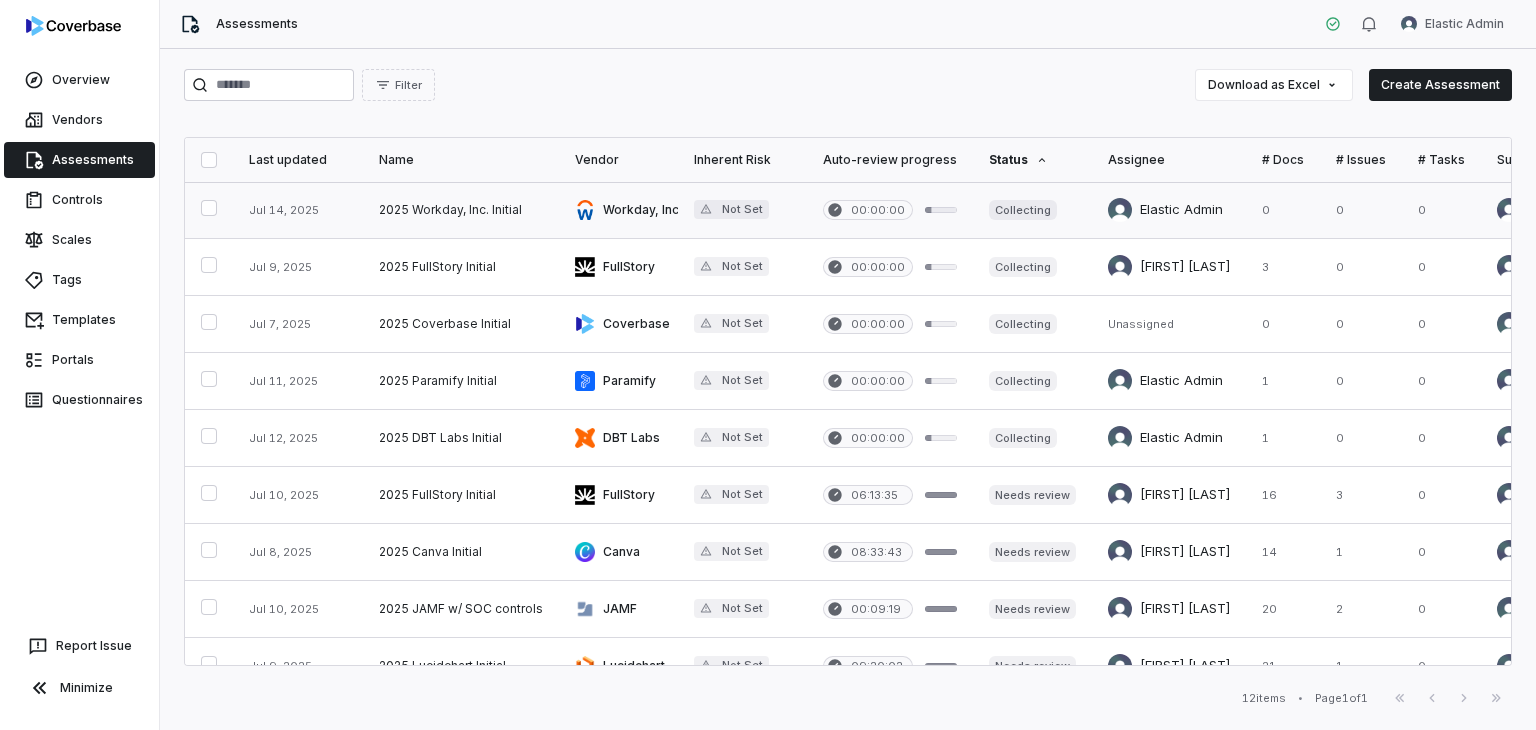 click at bounding box center [1169, 210] 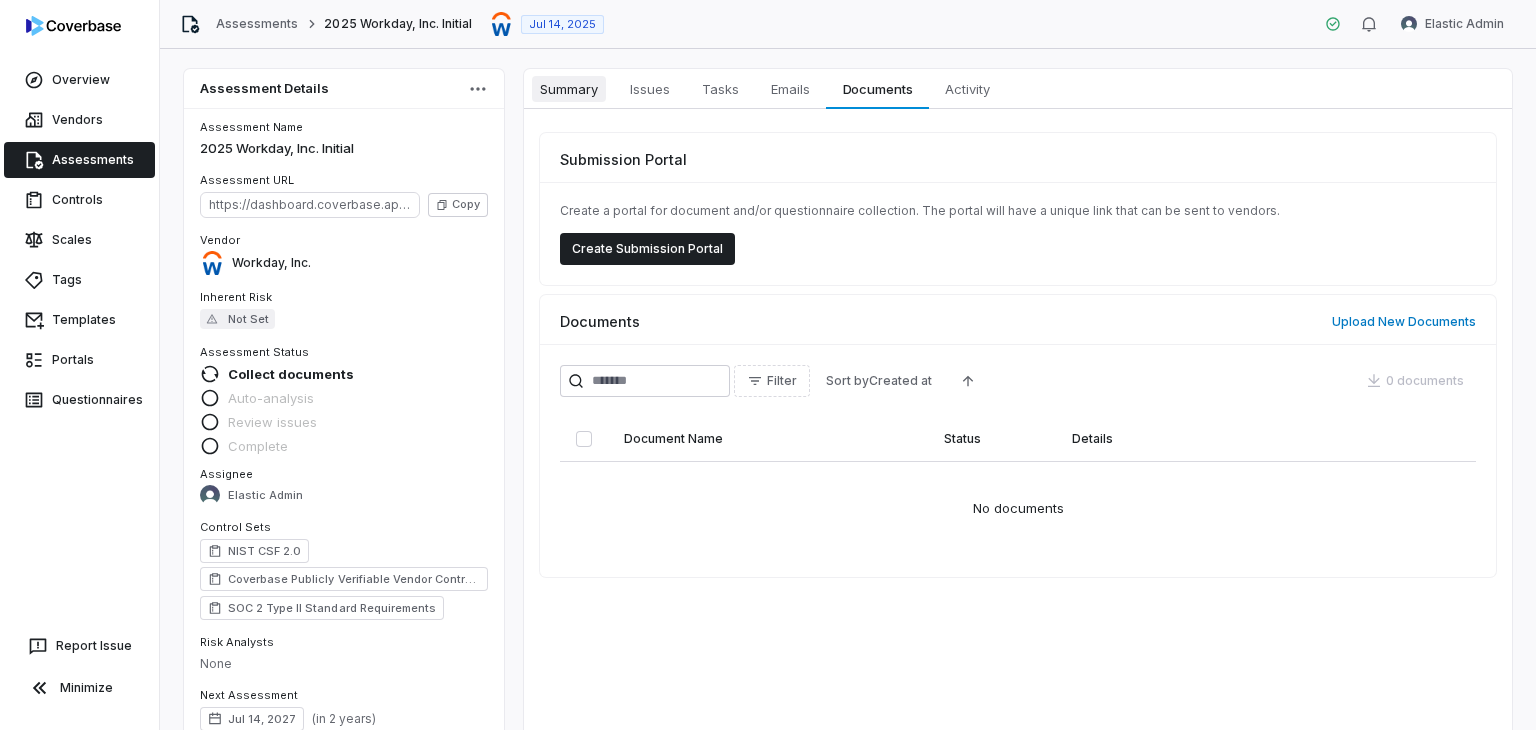 click on "Summary Summary" at bounding box center (569, 89) 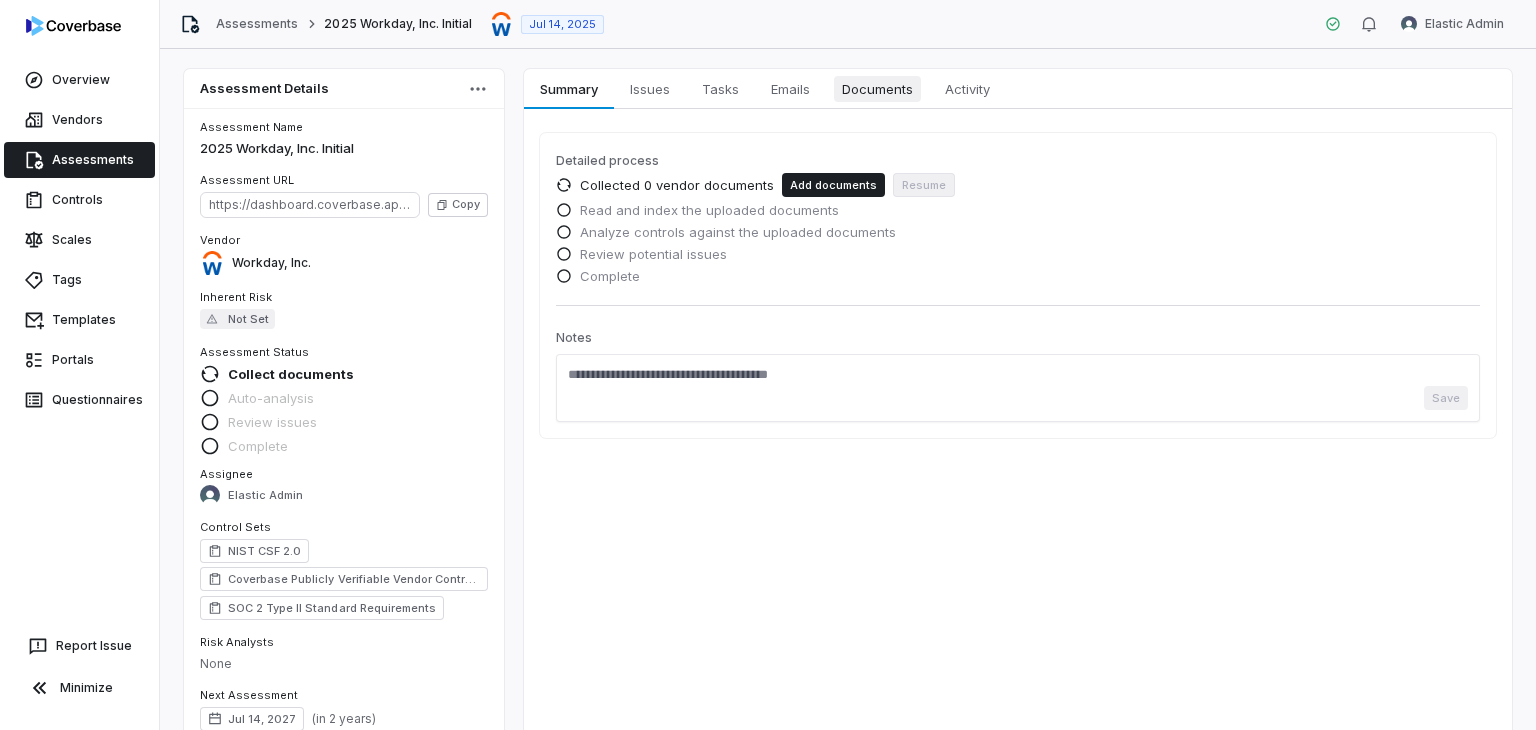 click on "Documents" at bounding box center (877, 89) 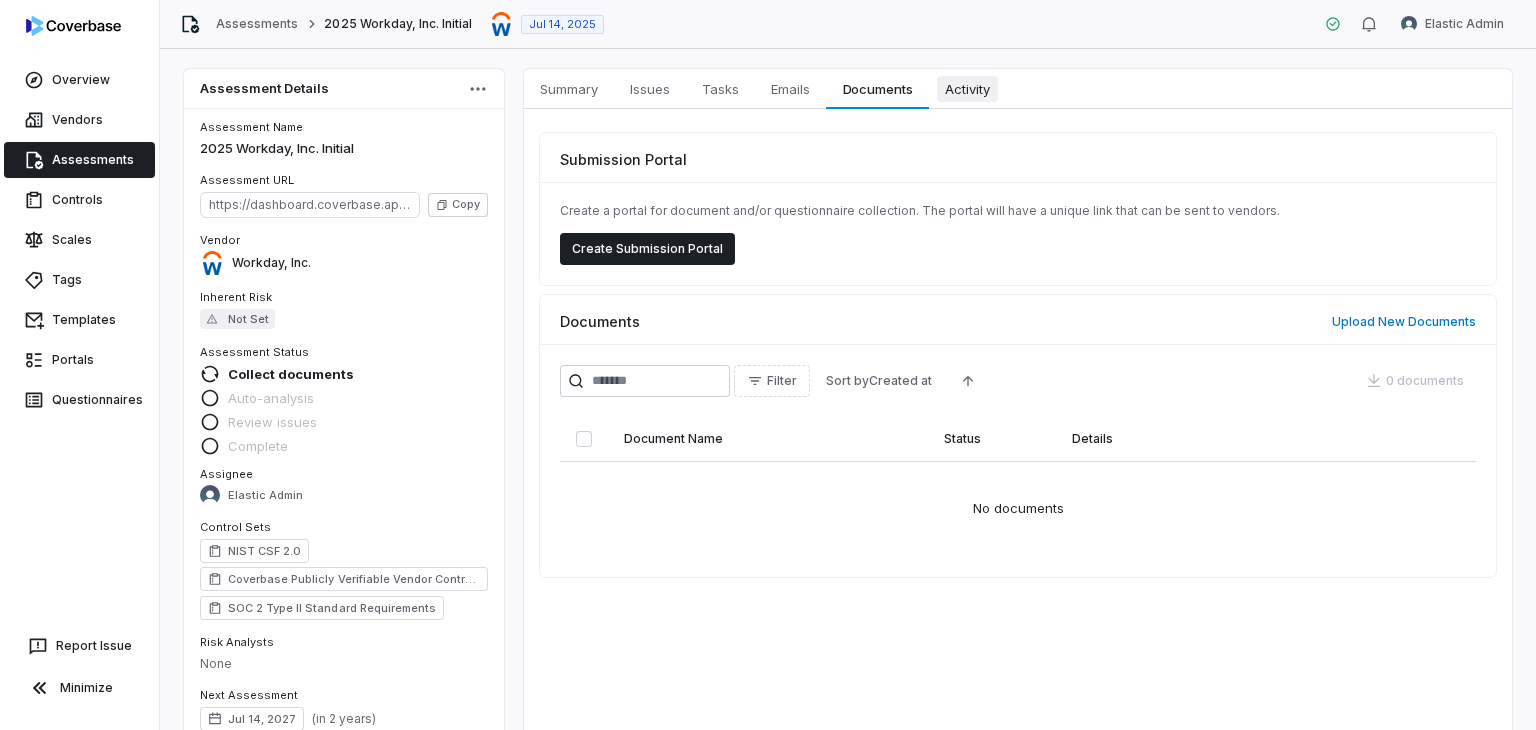 click on "Activity" at bounding box center (967, 89) 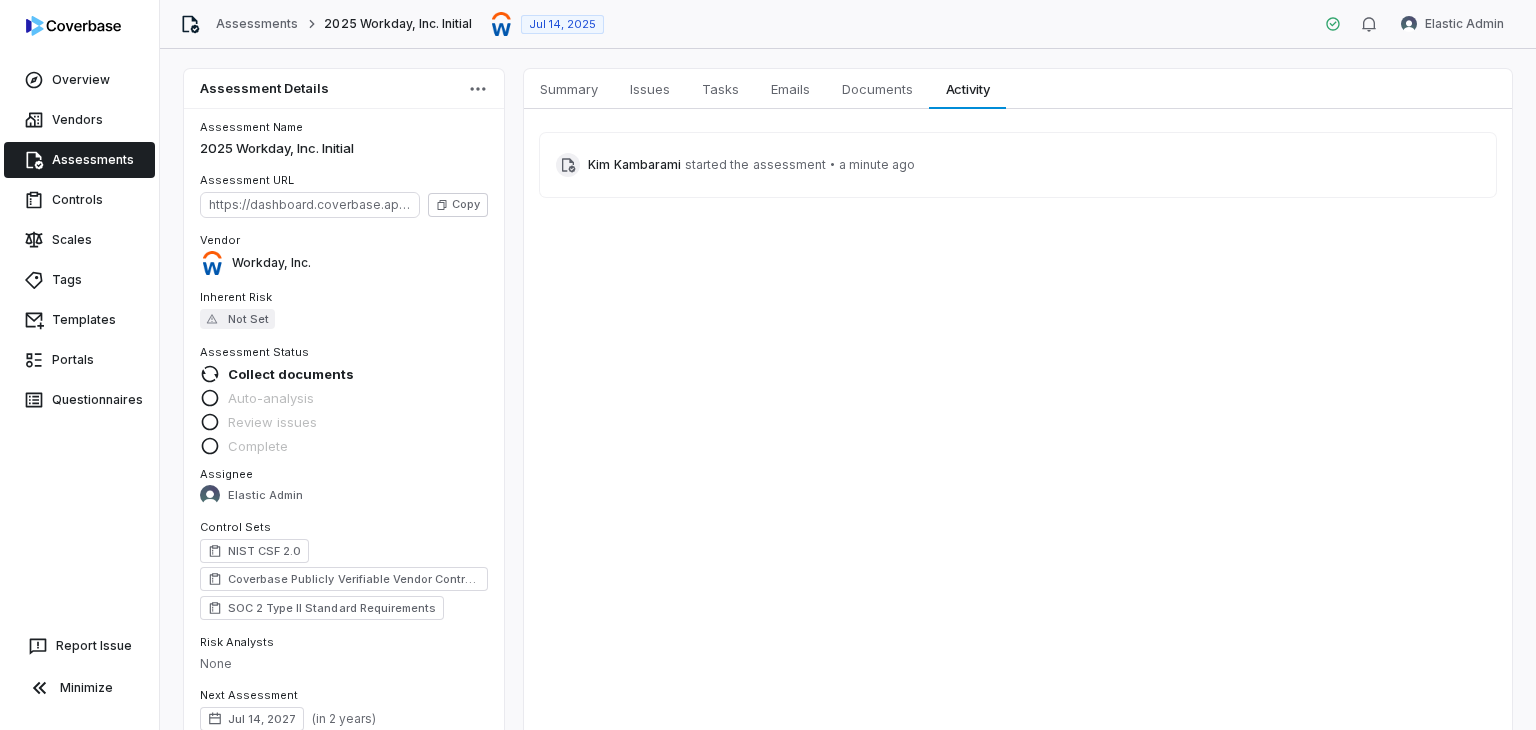 click on "Assessments [YEAR] Workday, Inc. Initial [MONTH] [DAY], [YEAR]" at bounding box center [392, 24] 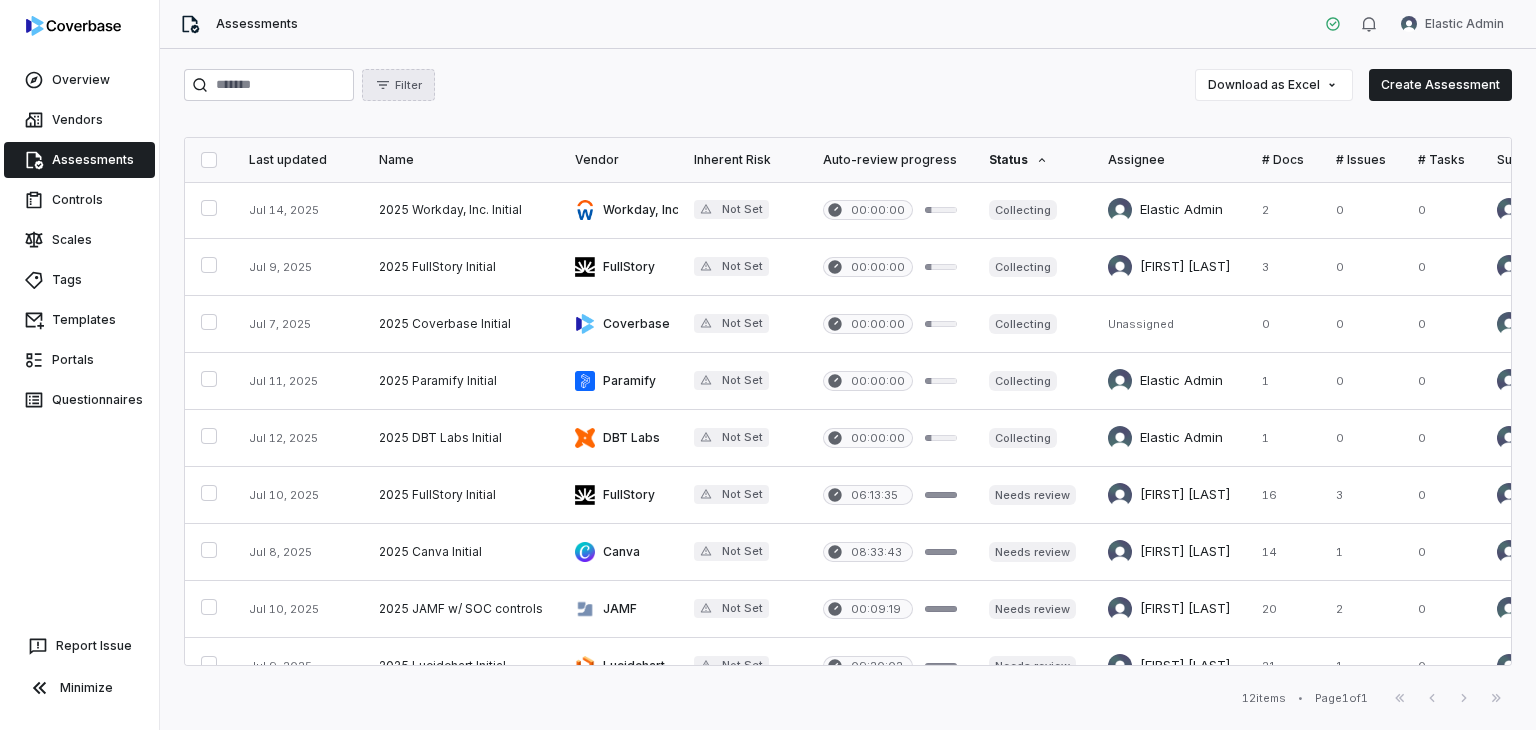 click 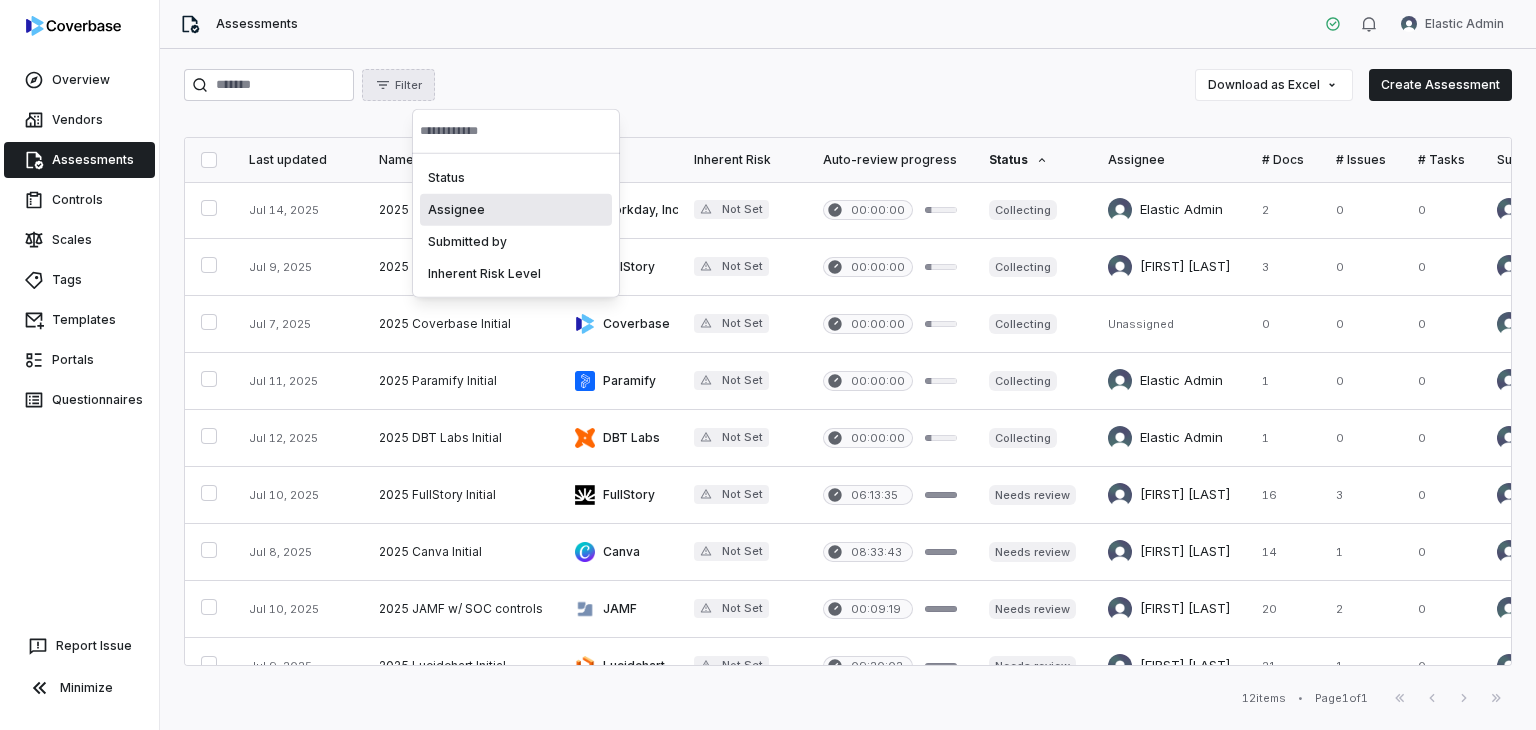 click on "Assignee" at bounding box center (516, 210) 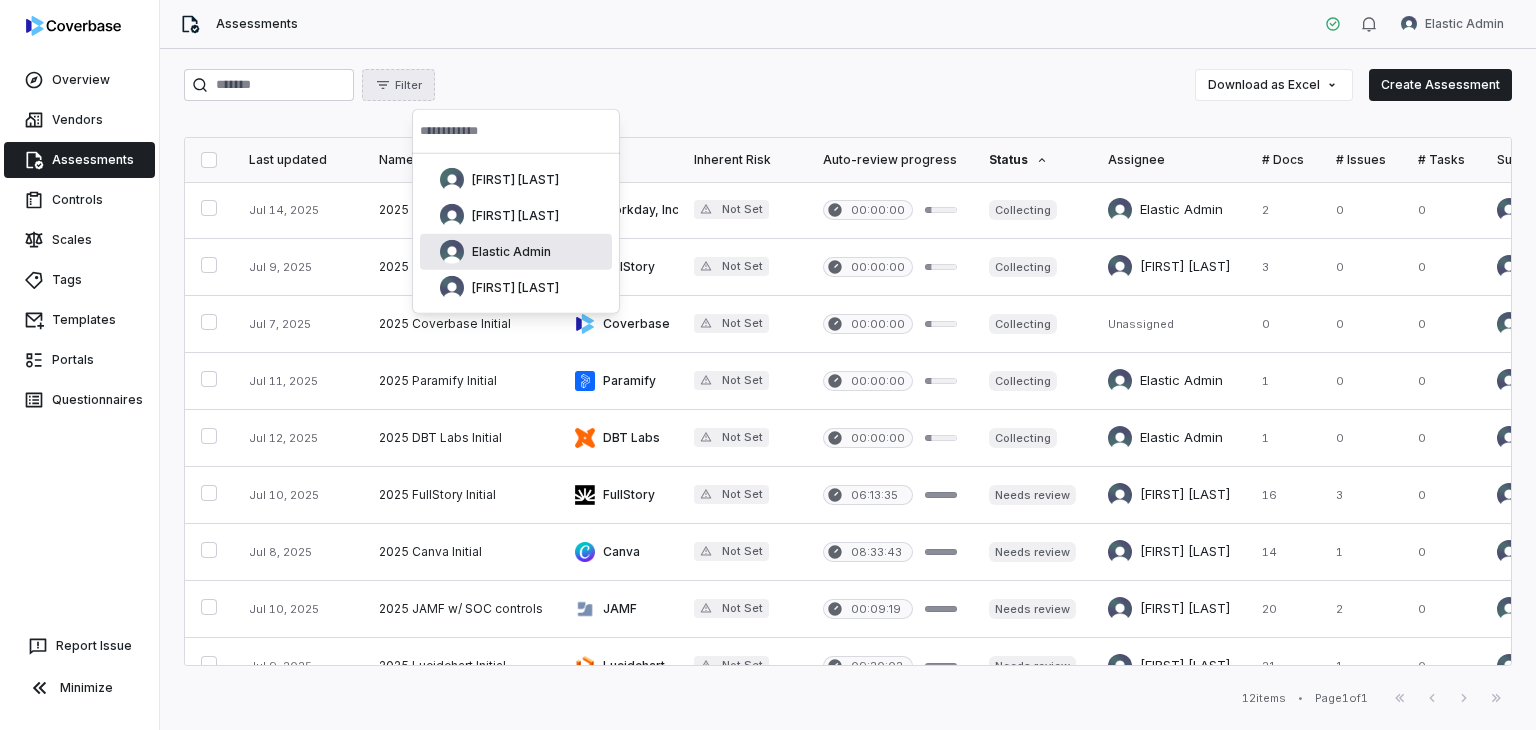 click on "Elastic Admin" at bounding box center (516, 252) 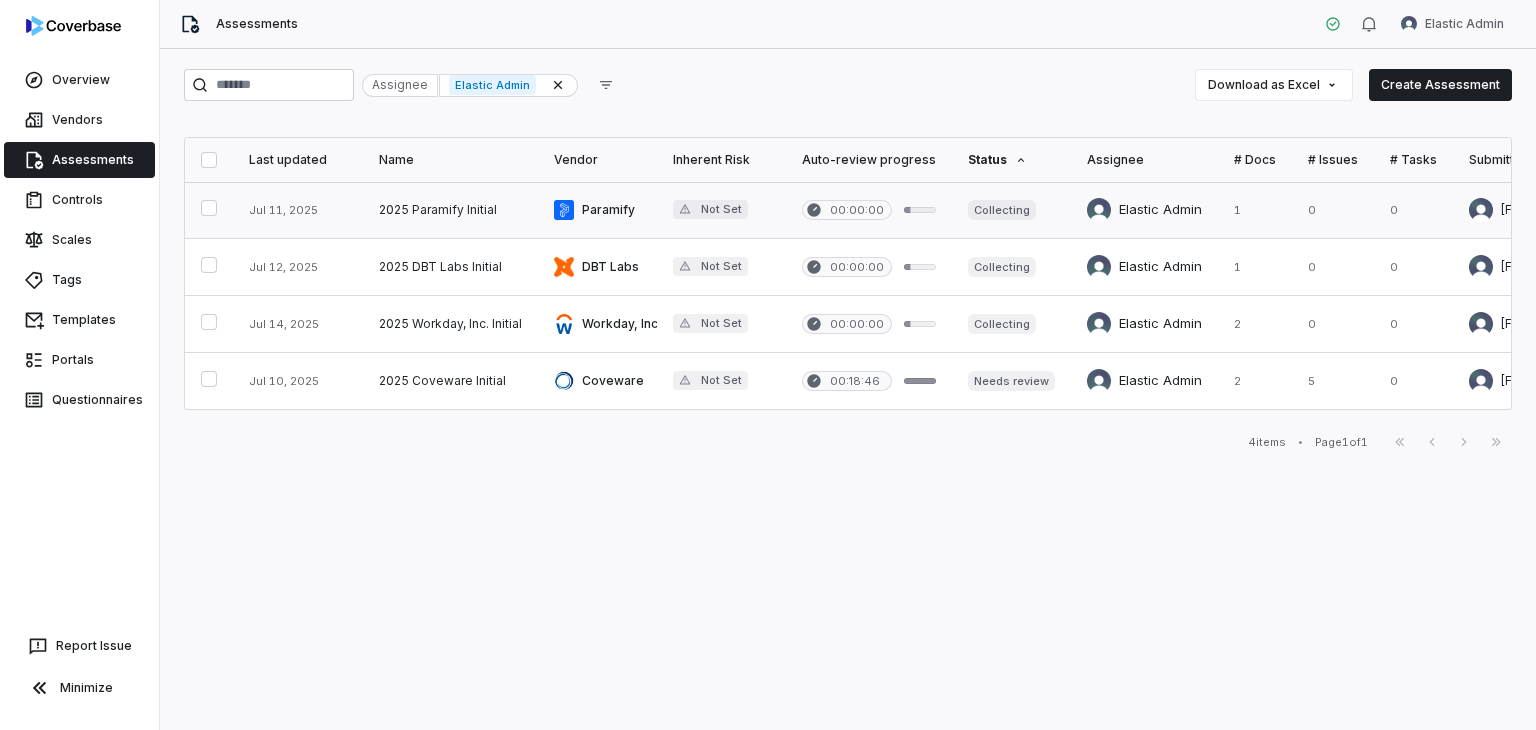 click at bounding box center (869, 210) 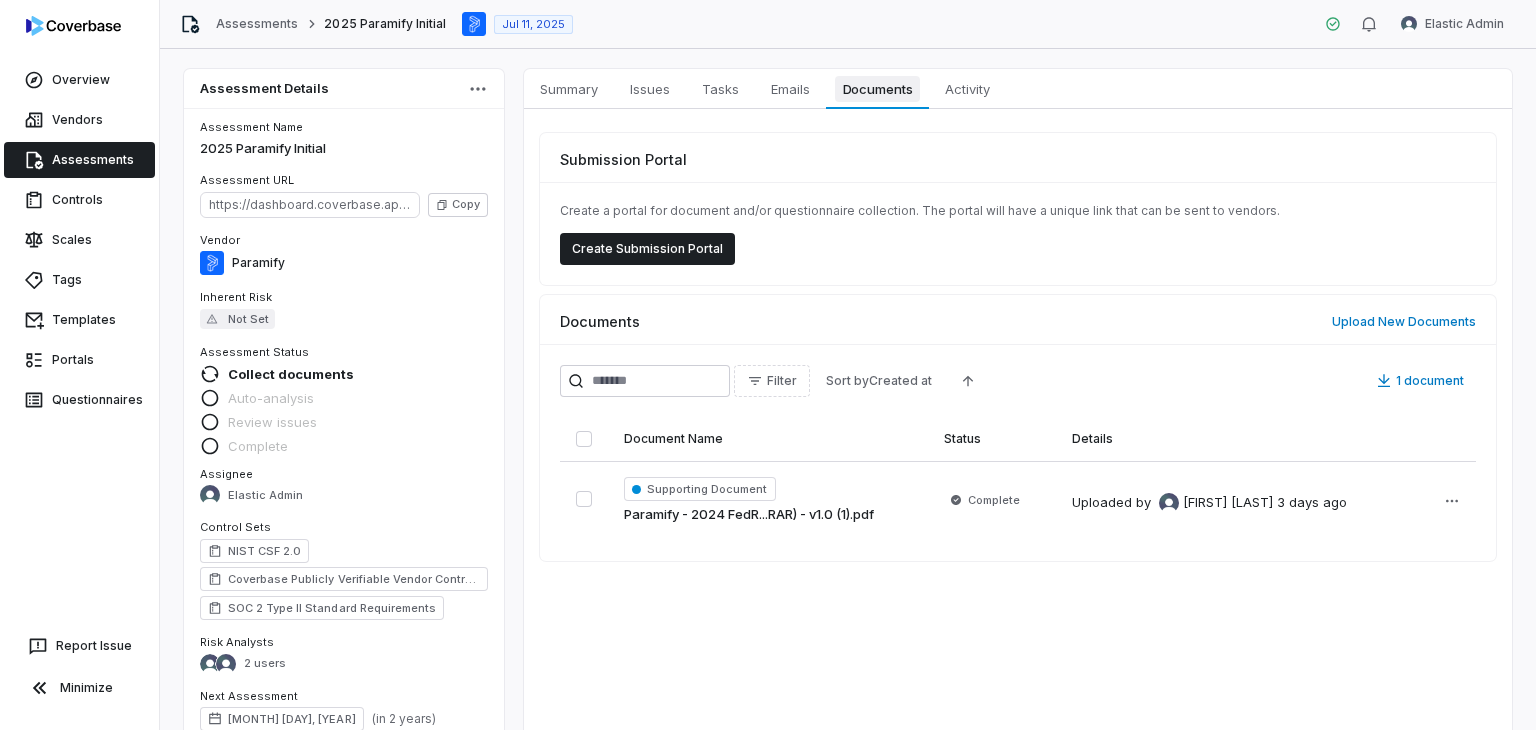 click on "Documents" at bounding box center [878, 89] 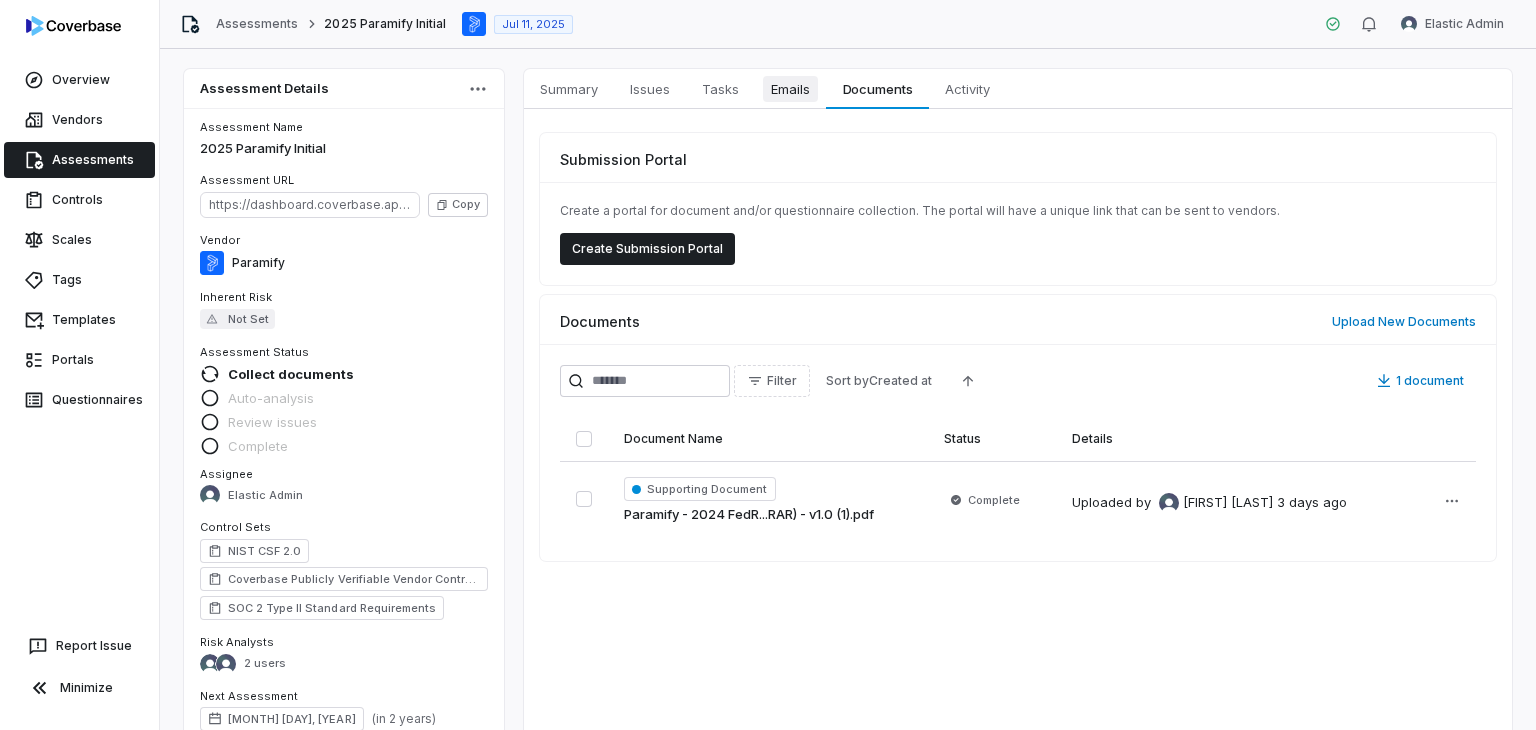 click on "Emails" at bounding box center (790, 89) 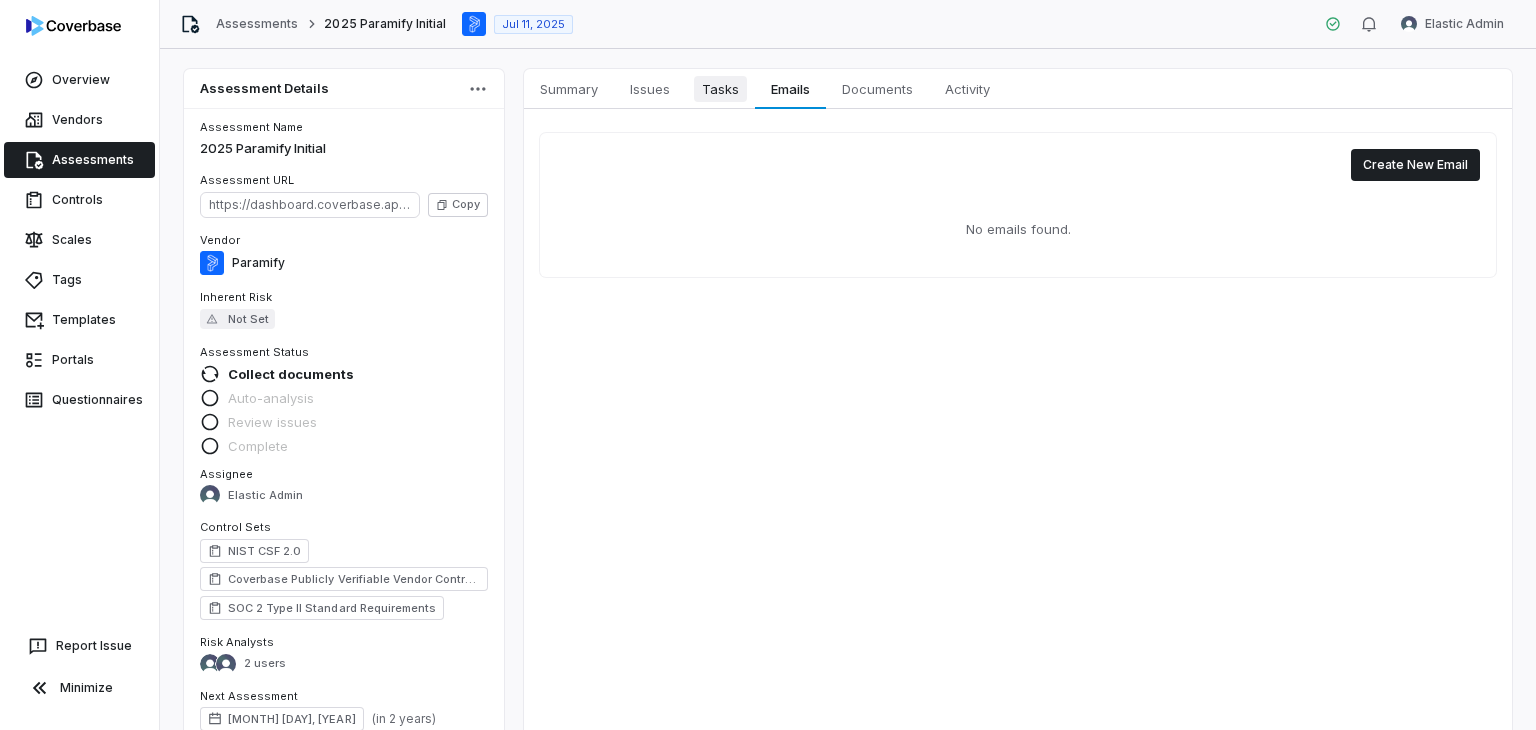 click on "Tasks" at bounding box center [720, 89] 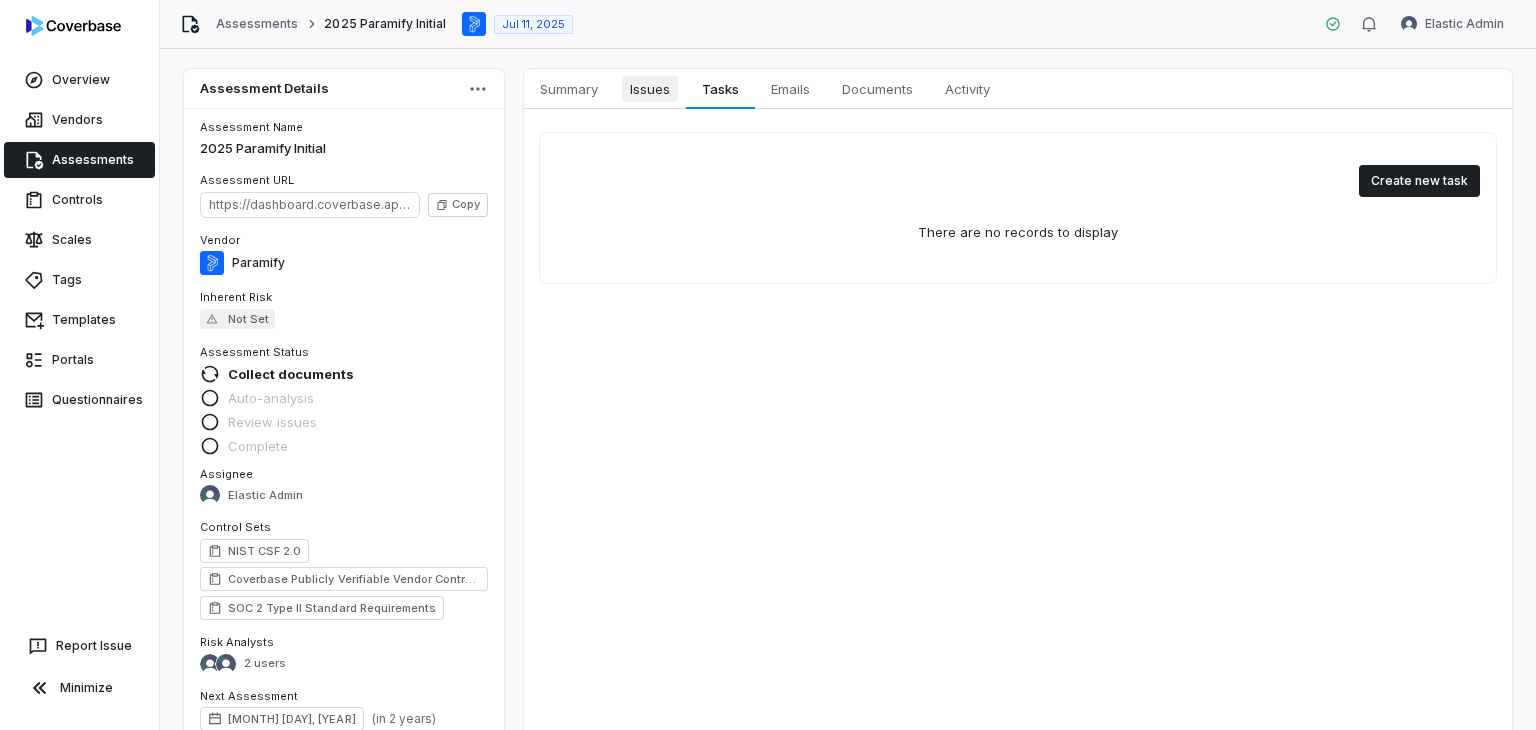 click on "Issues" at bounding box center [650, 89] 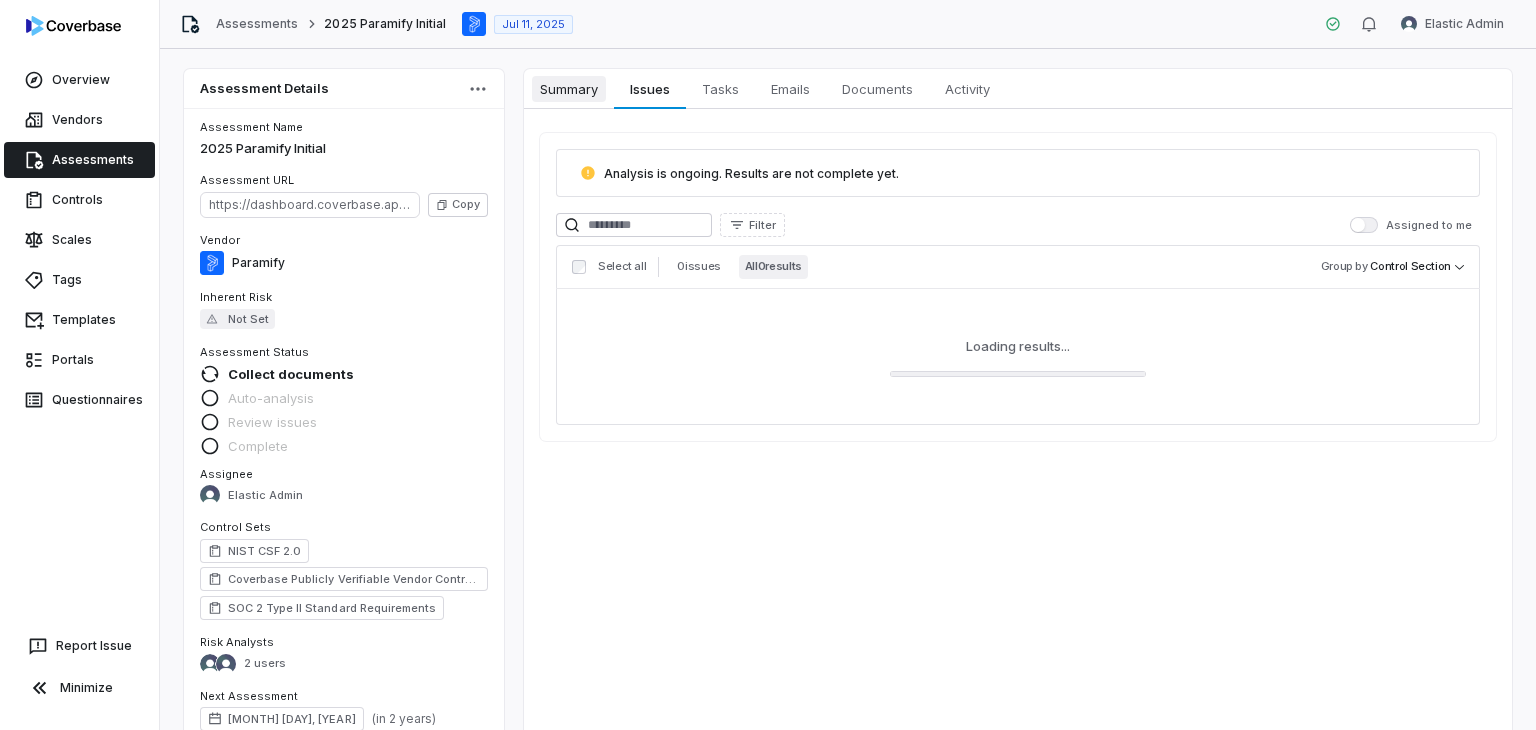 click on "Summary" at bounding box center [569, 89] 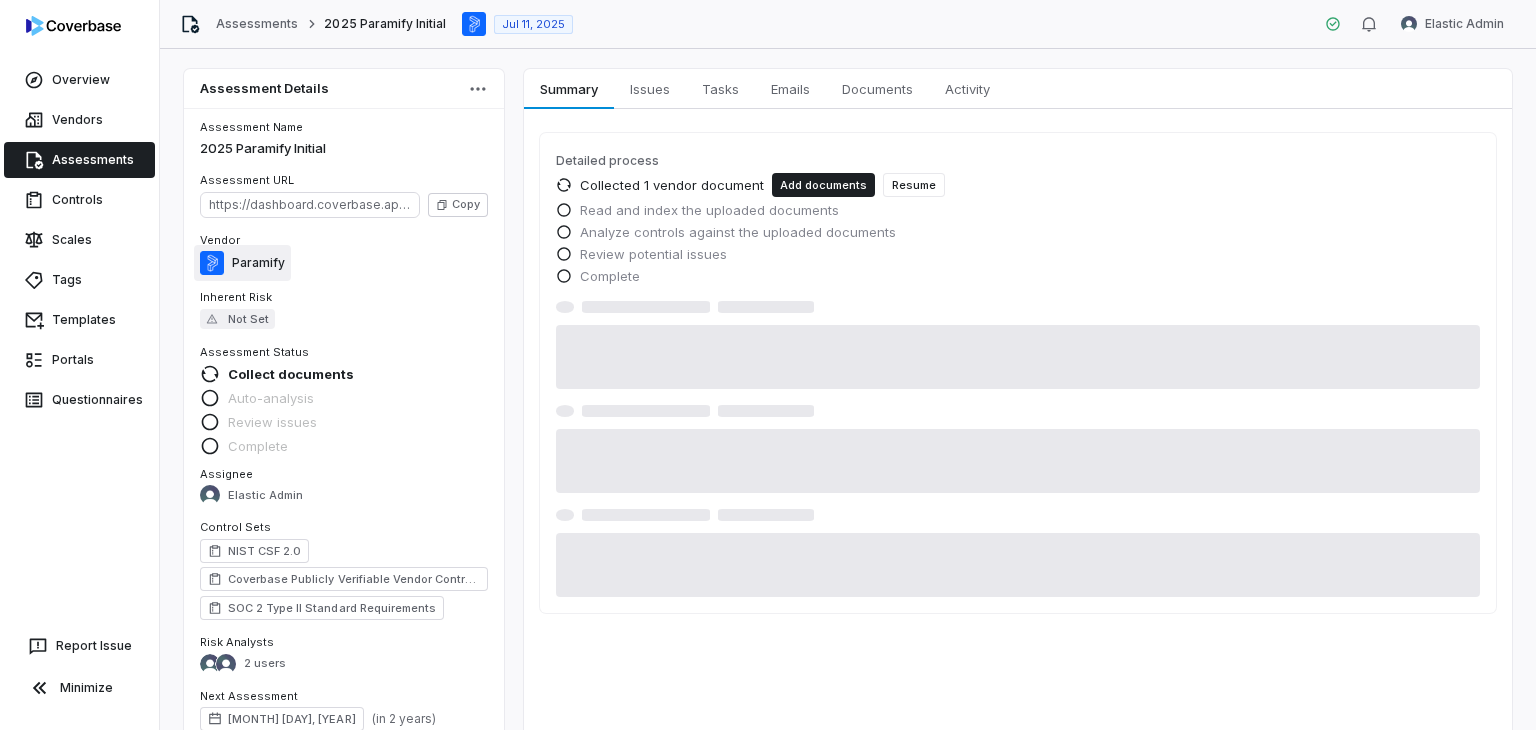 click on "Paramify" at bounding box center [258, 263] 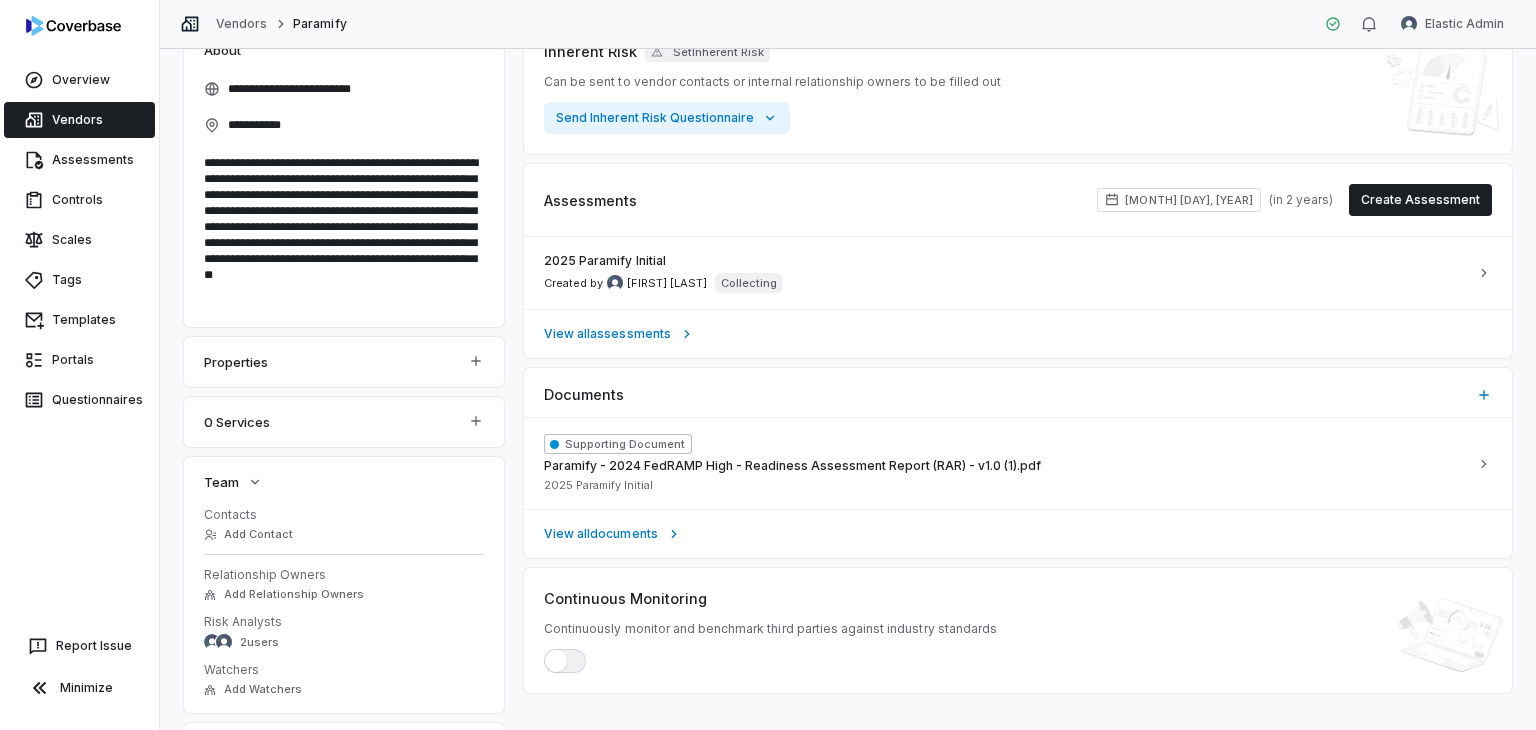 scroll, scrollTop: 0, scrollLeft: 0, axis: both 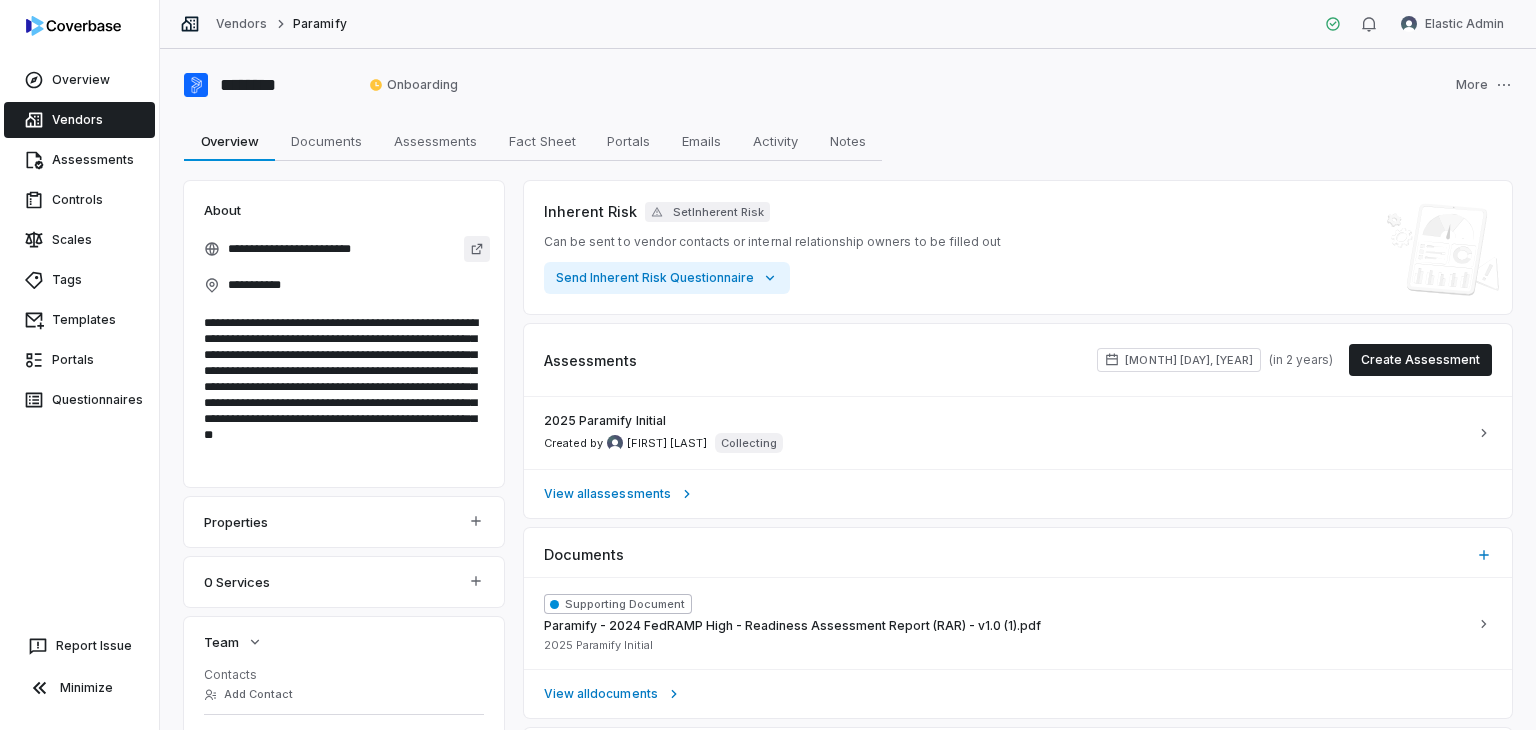 click at bounding box center (477, 249) 